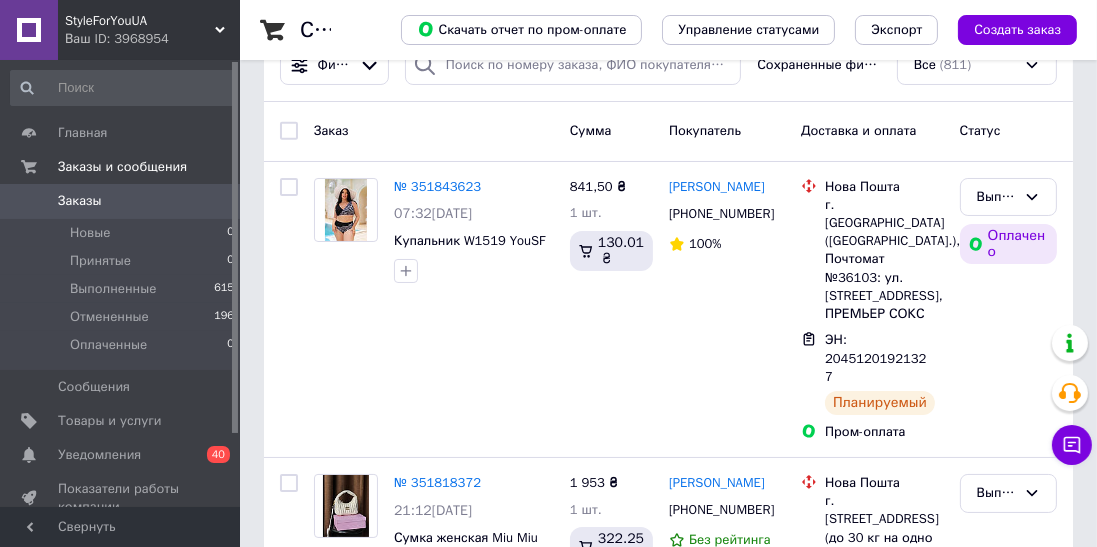 scroll, scrollTop: 0, scrollLeft: 0, axis: both 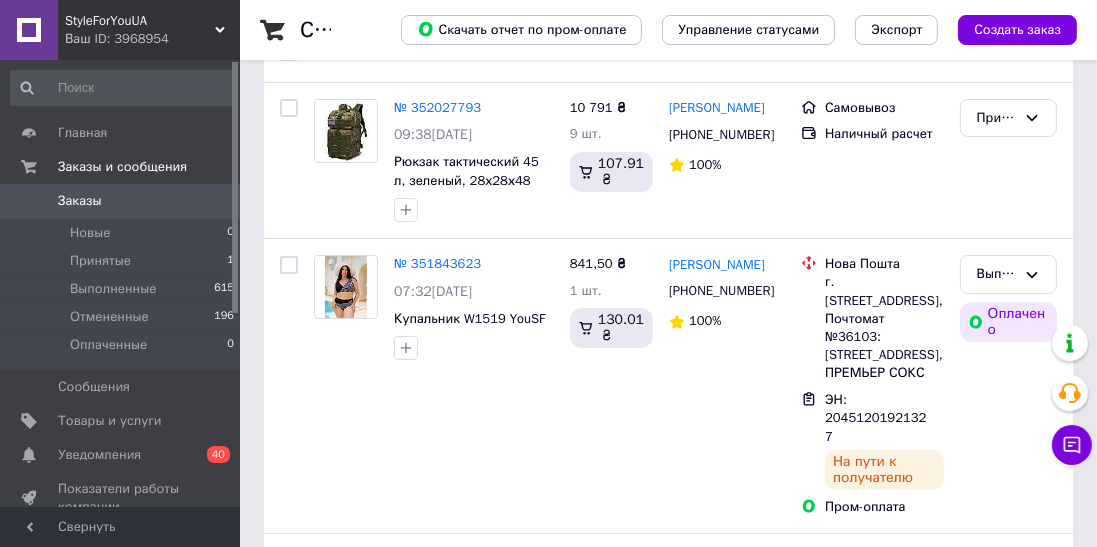click 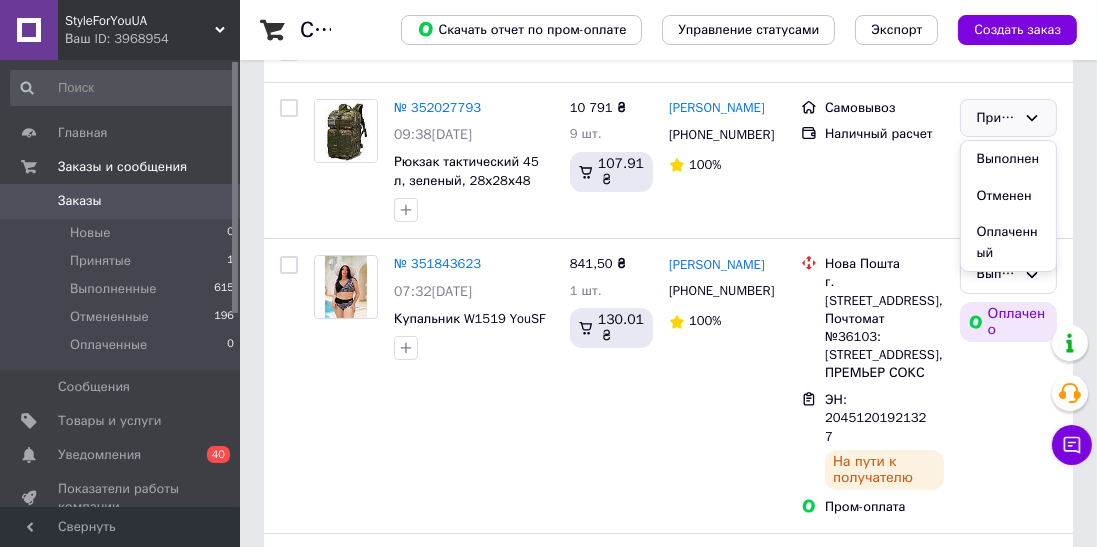click on "Выполнен" at bounding box center [1008, 159] 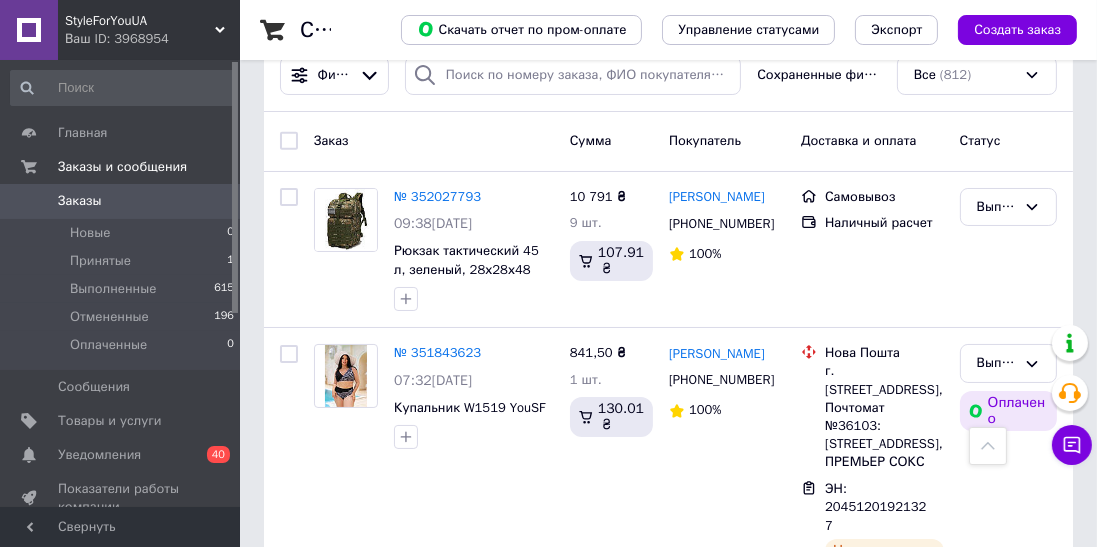 scroll, scrollTop: 0, scrollLeft: 0, axis: both 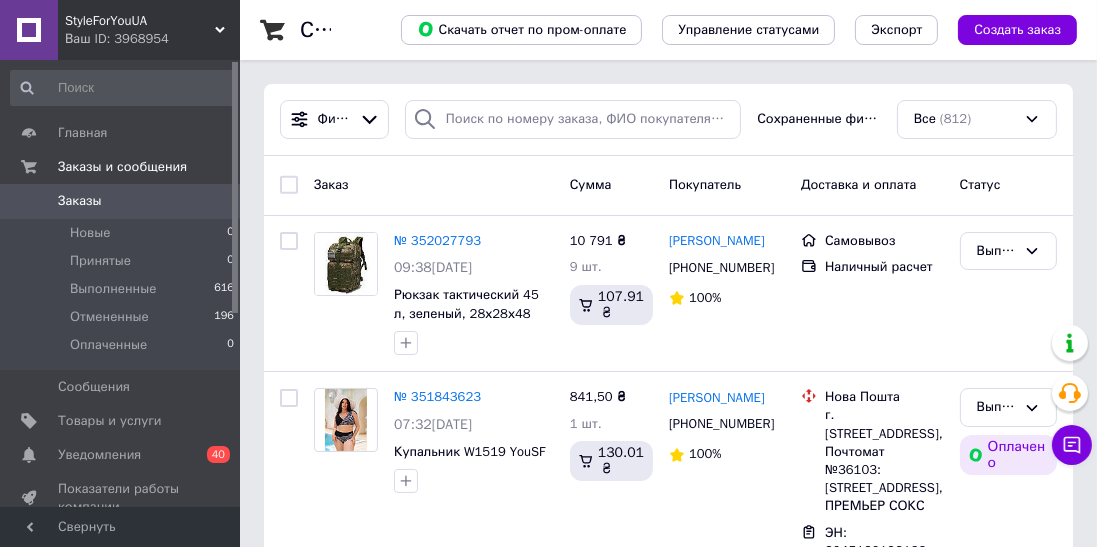click on "Отмененные 196" at bounding box center (123, 317) 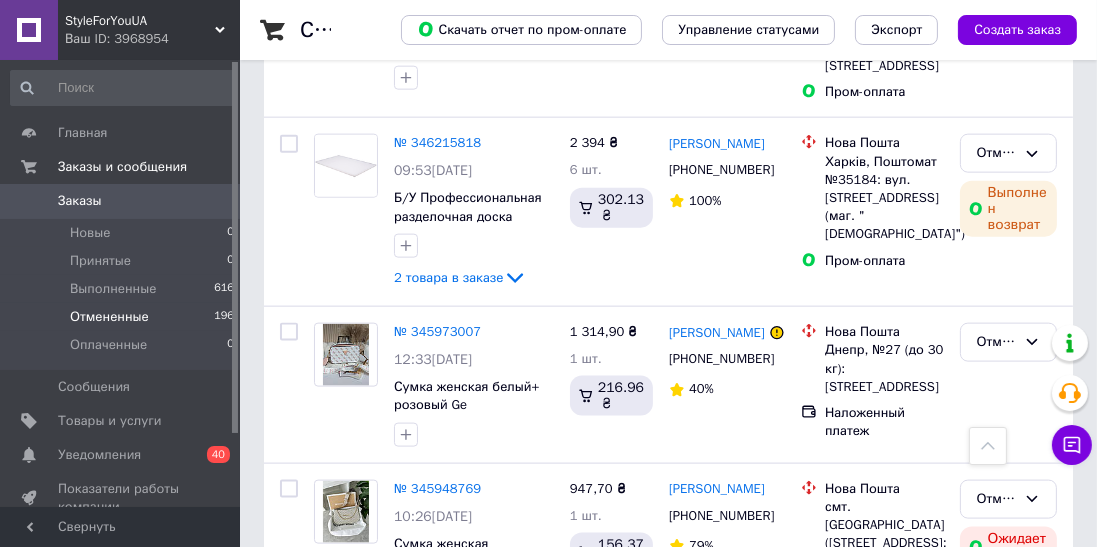 scroll, scrollTop: 3303, scrollLeft: 0, axis: vertical 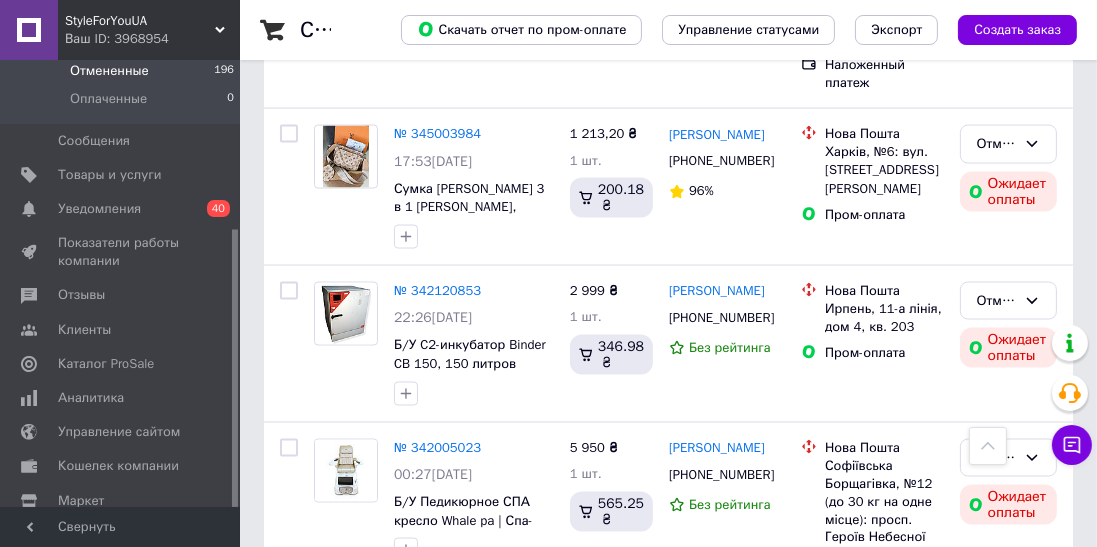 click on "Показатели работы компании" at bounding box center [121, 252] 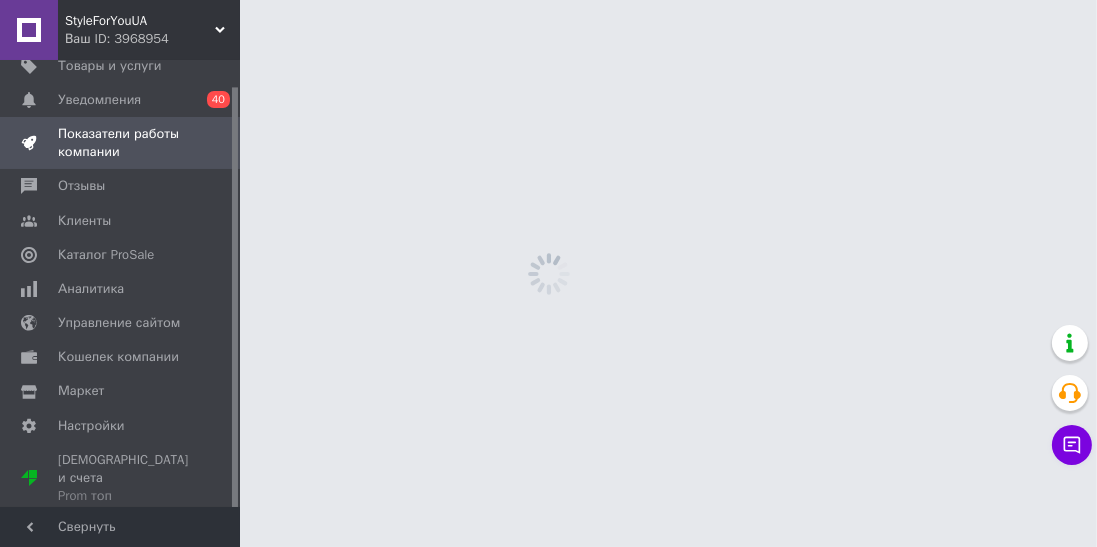 scroll, scrollTop: 0, scrollLeft: 0, axis: both 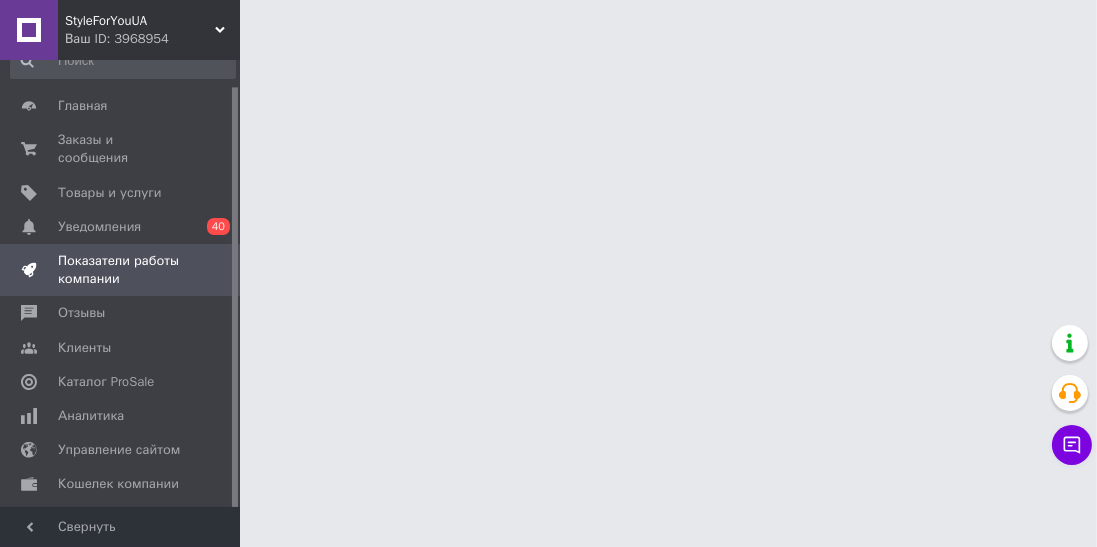 click on "Товары и услуги" at bounding box center [110, 193] 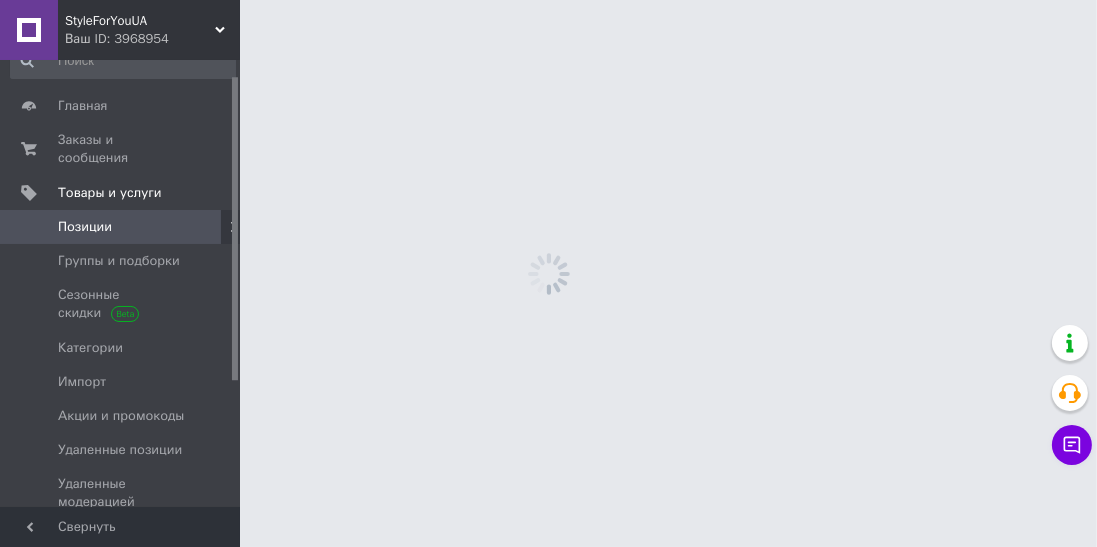 click on "Позиции" at bounding box center (121, 227) 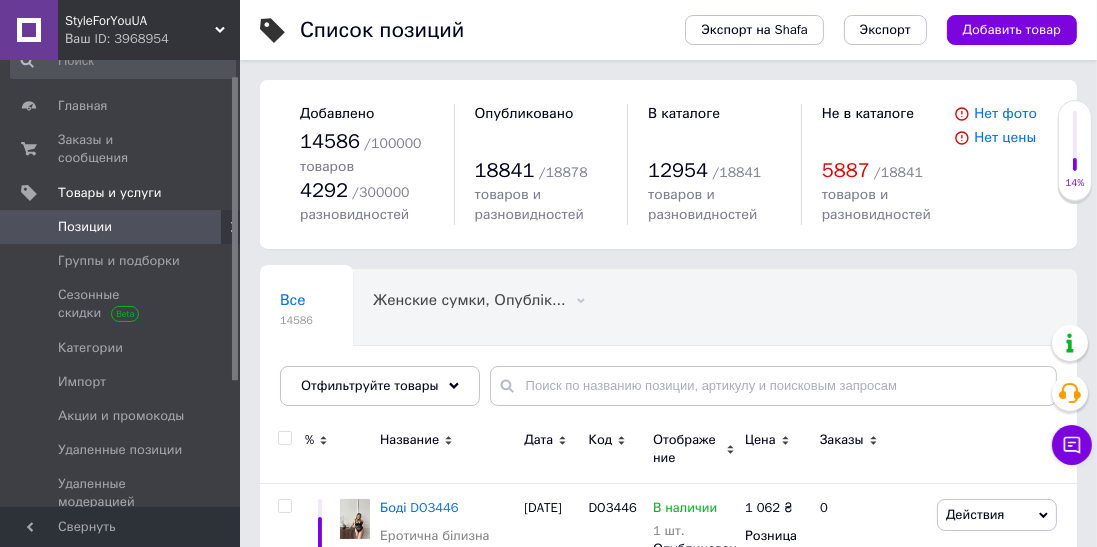 click 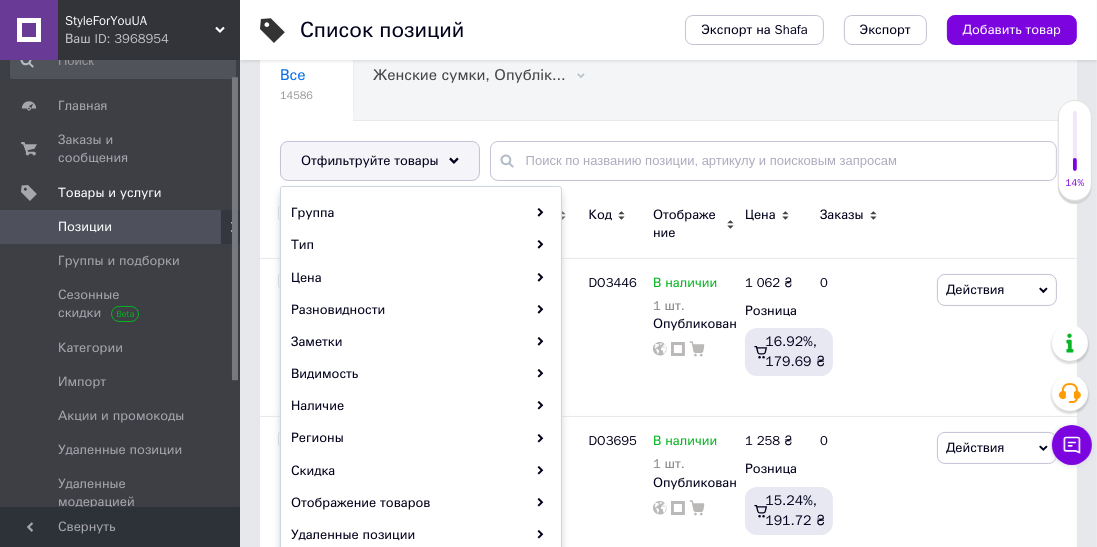 scroll, scrollTop: 249, scrollLeft: 0, axis: vertical 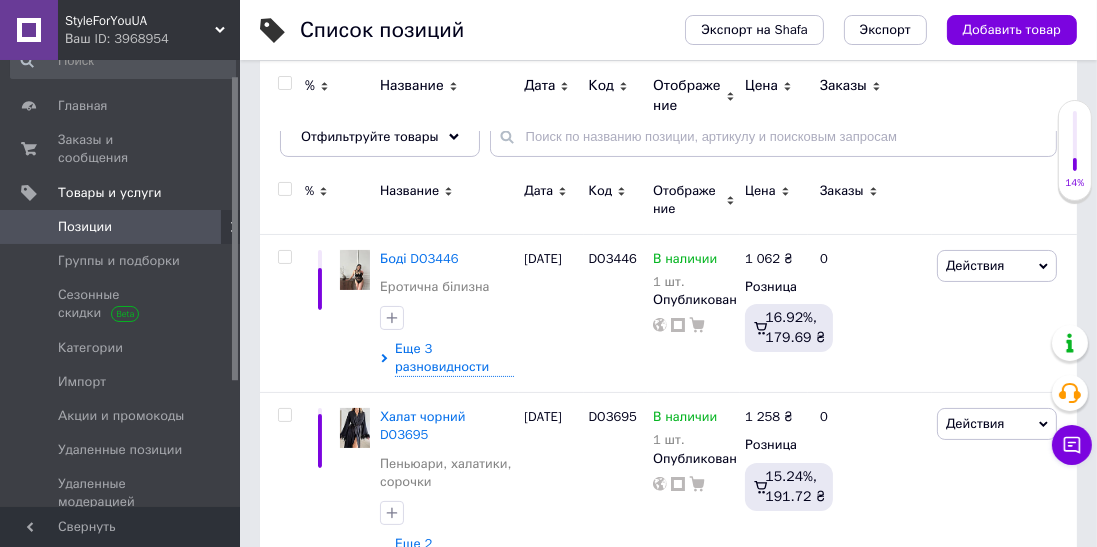 click 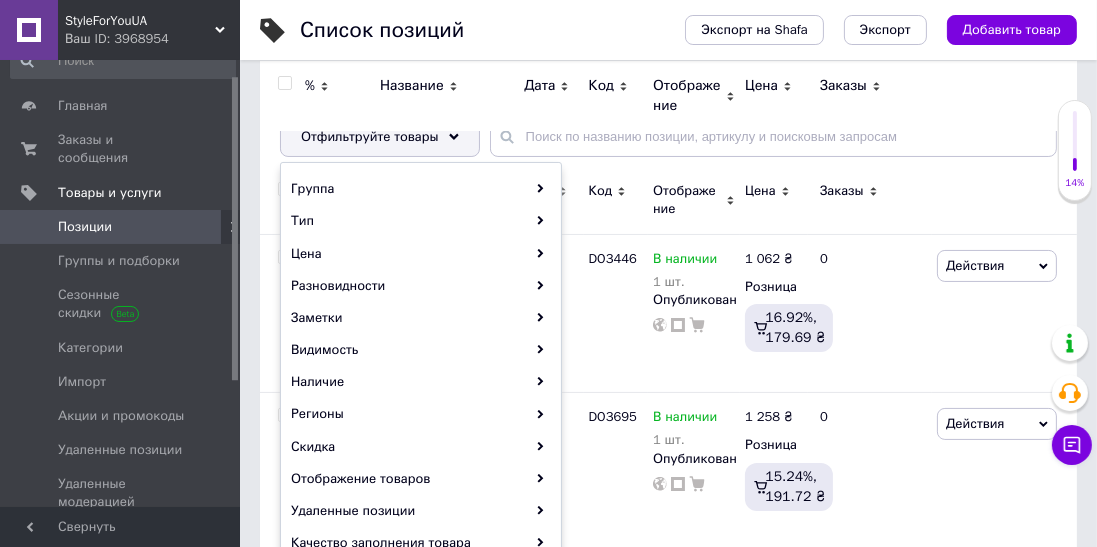 click on "Группа" at bounding box center [421, 189] 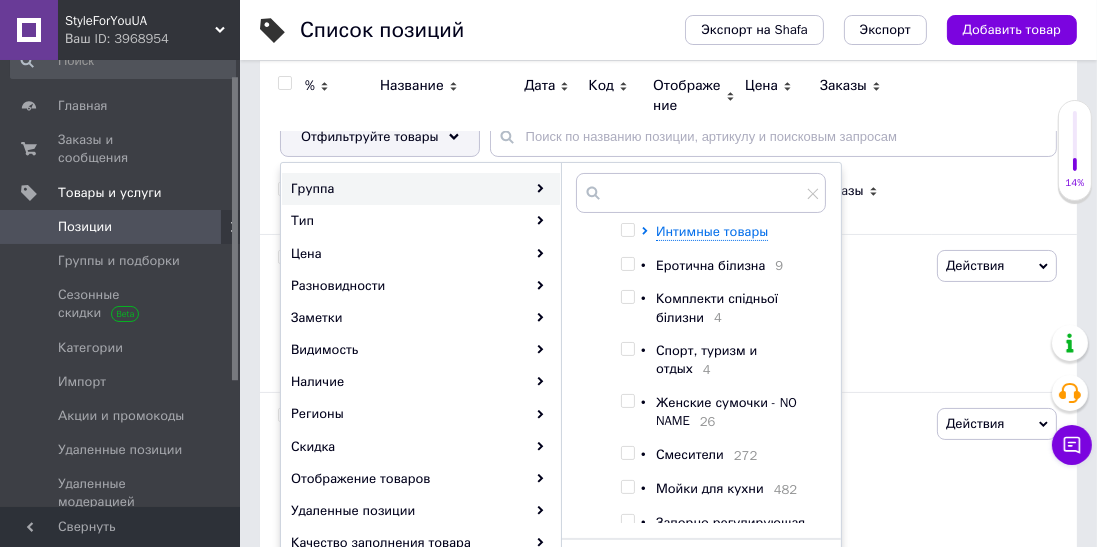 scroll, scrollTop: 1548, scrollLeft: 0, axis: vertical 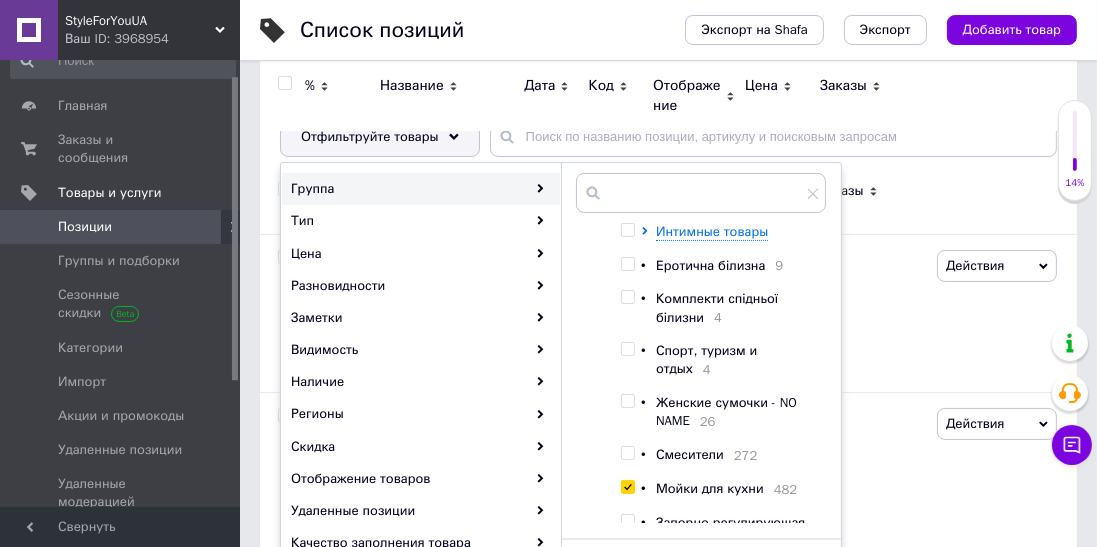 checkbox on "true" 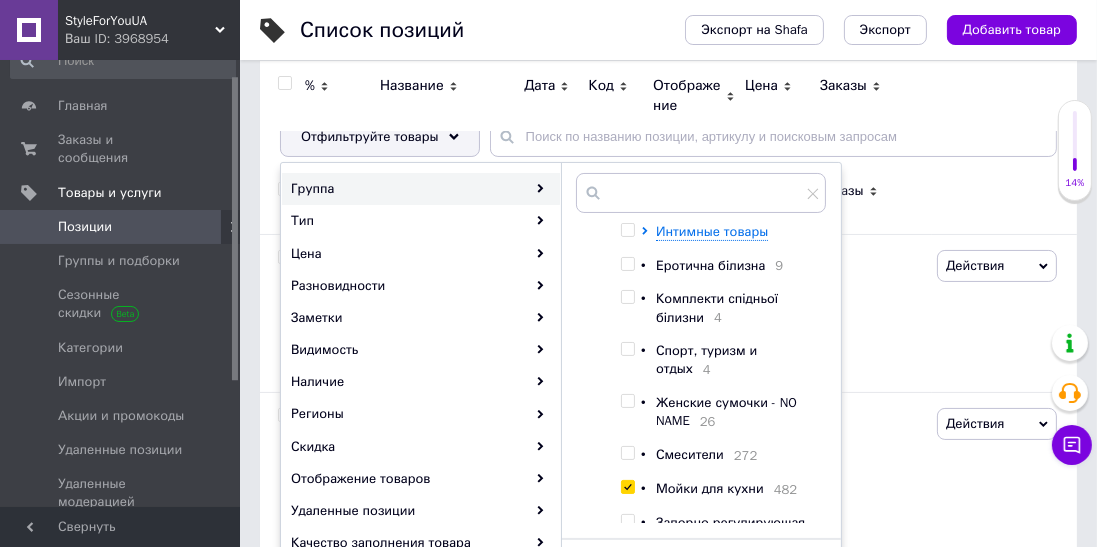 click on "Применить" at bounding box center (775, 570) 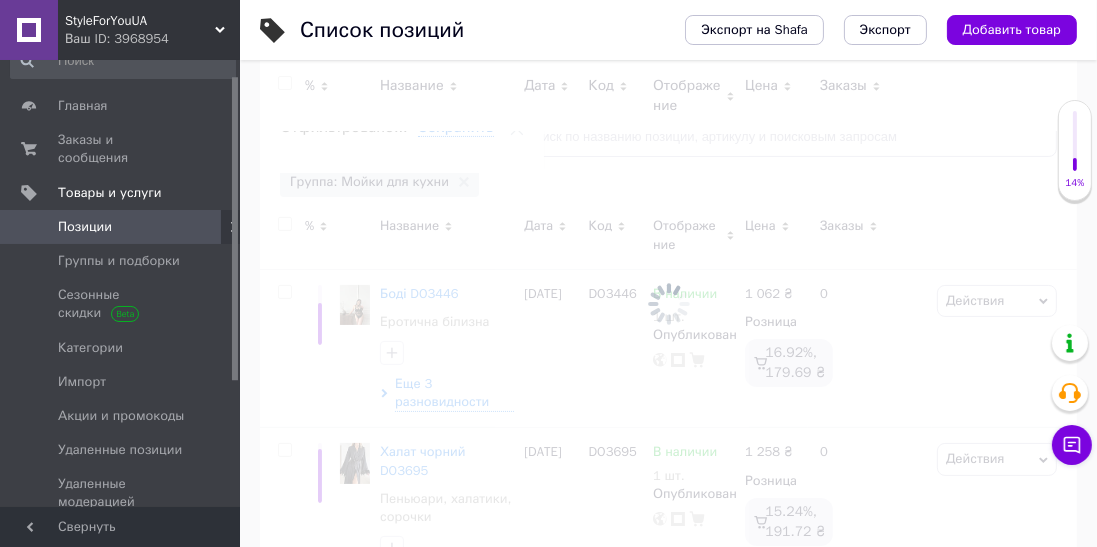 scroll, scrollTop: 0, scrollLeft: 111, axis: horizontal 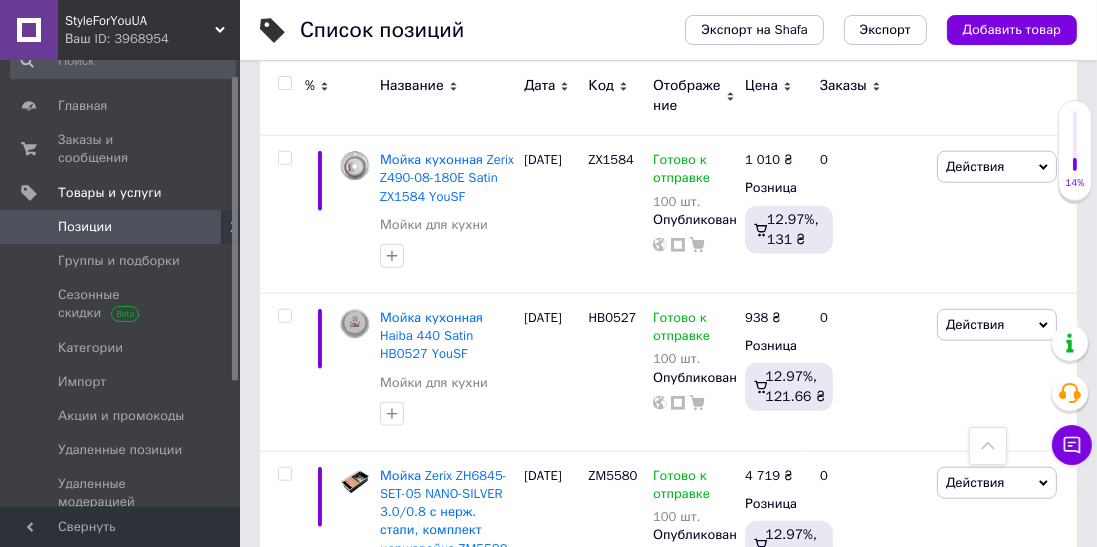 click on "5" at bounding box center (461, 862) 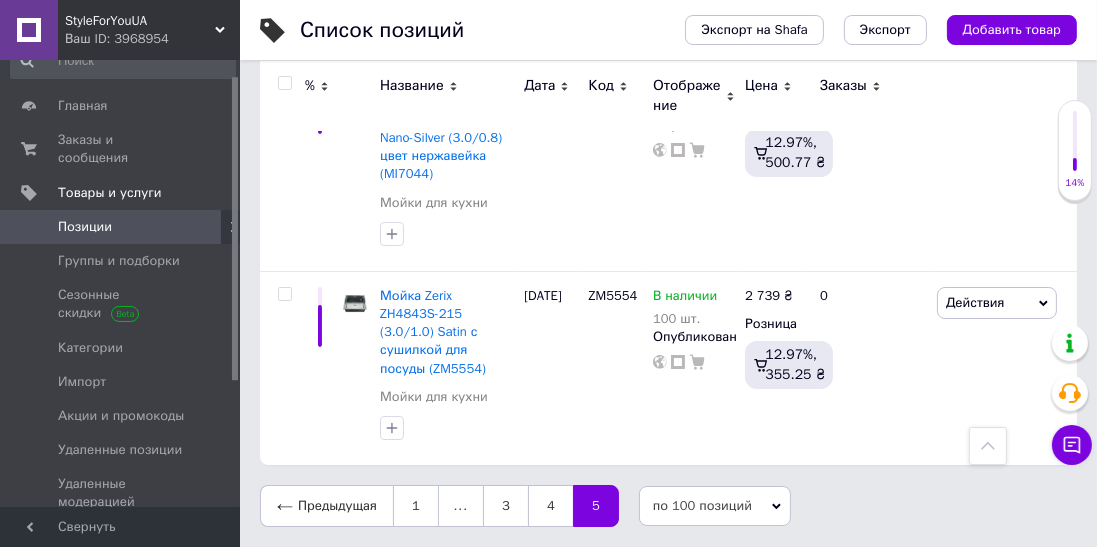 scroll, scrollTop: 14573, scrollLeft: 0, axis: vertical 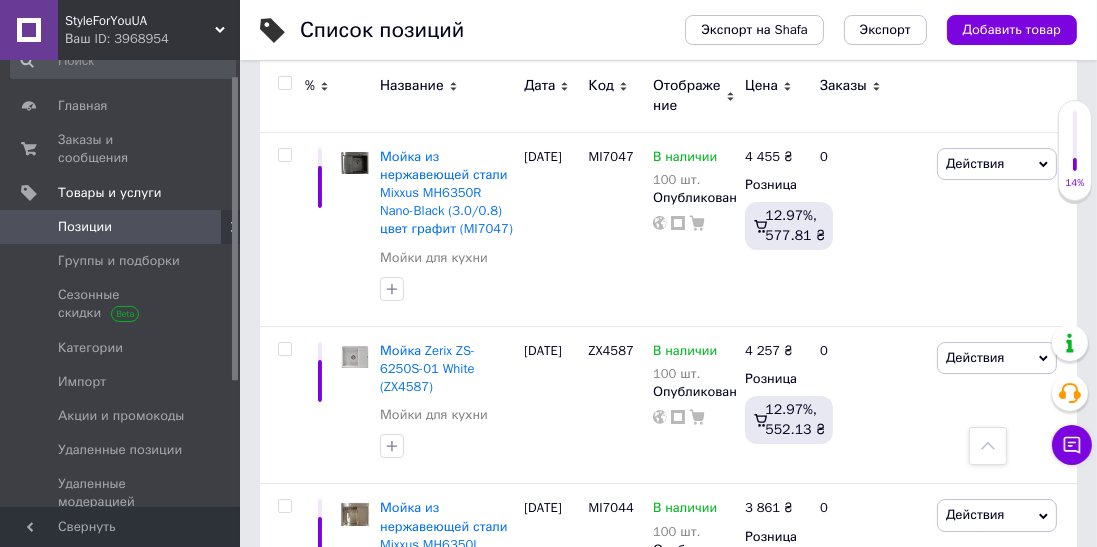 click on "4" at bounding box center [550, 931] 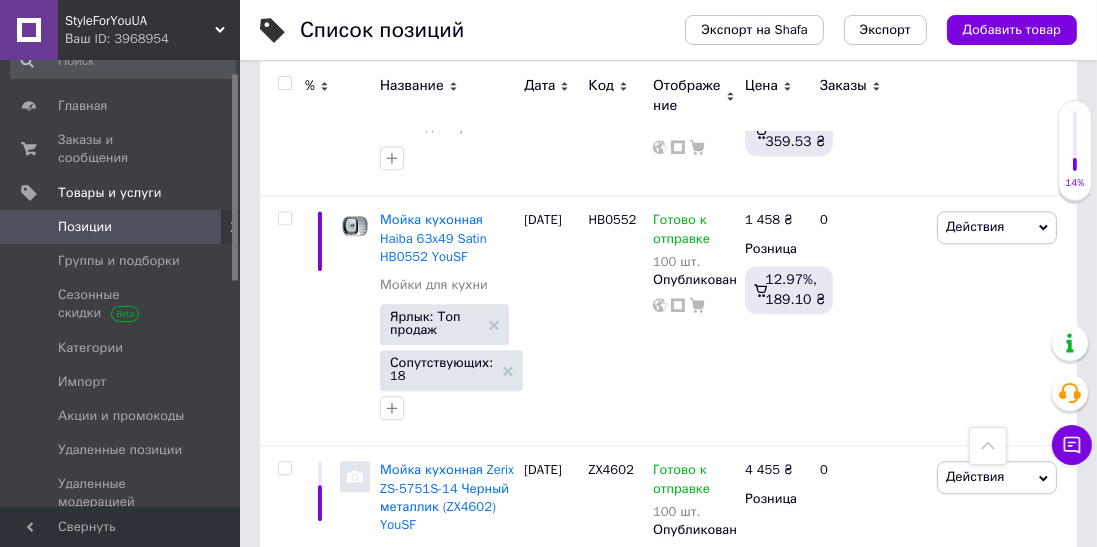 scroll, scrollTop: 20268, scrollLeft: 0, axis: vertical 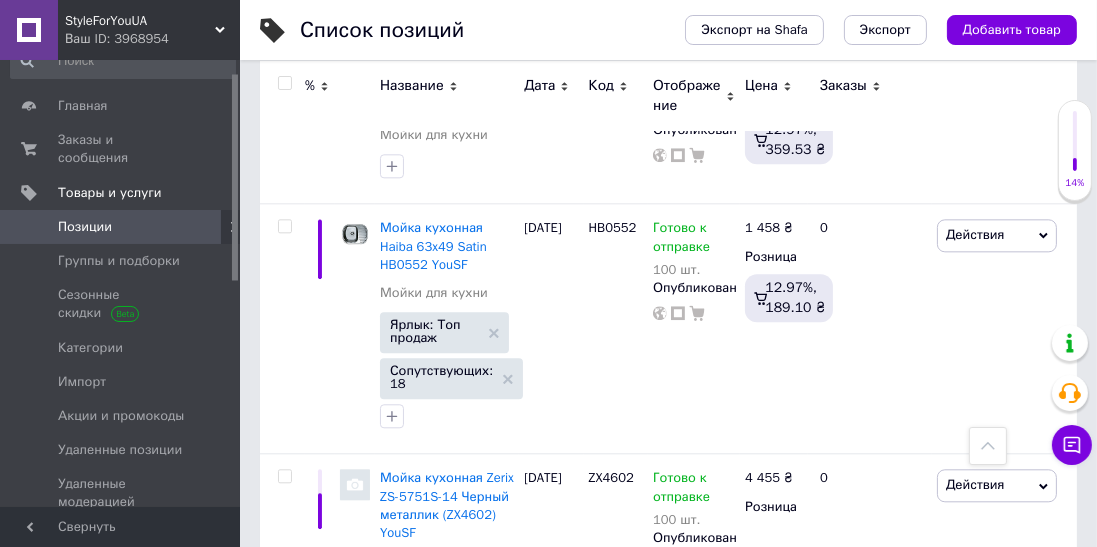 click on "Мойка кухонная Zerix ZS-5751S-14 Черный металлик (ZX4602) YouSF" at bounding box center [447, 505] 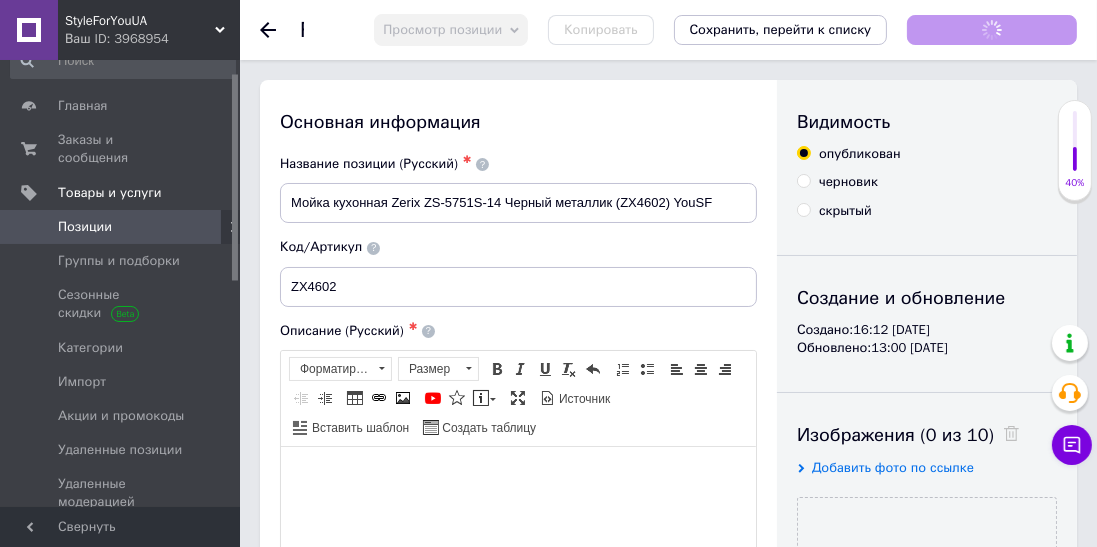 scroll, scrollTop: 0, scrollLeft: 0, axis: both 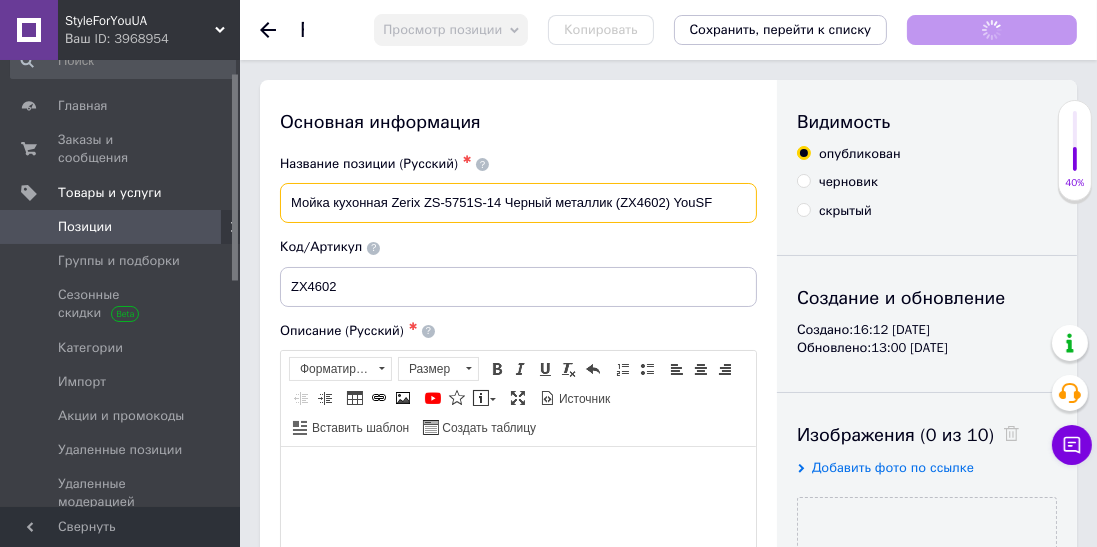 click on "Мойка кухонная Zerix ZS-5751S-14 Черный металлик (ZX4602) YouSF" at bounding box center (518, 203) 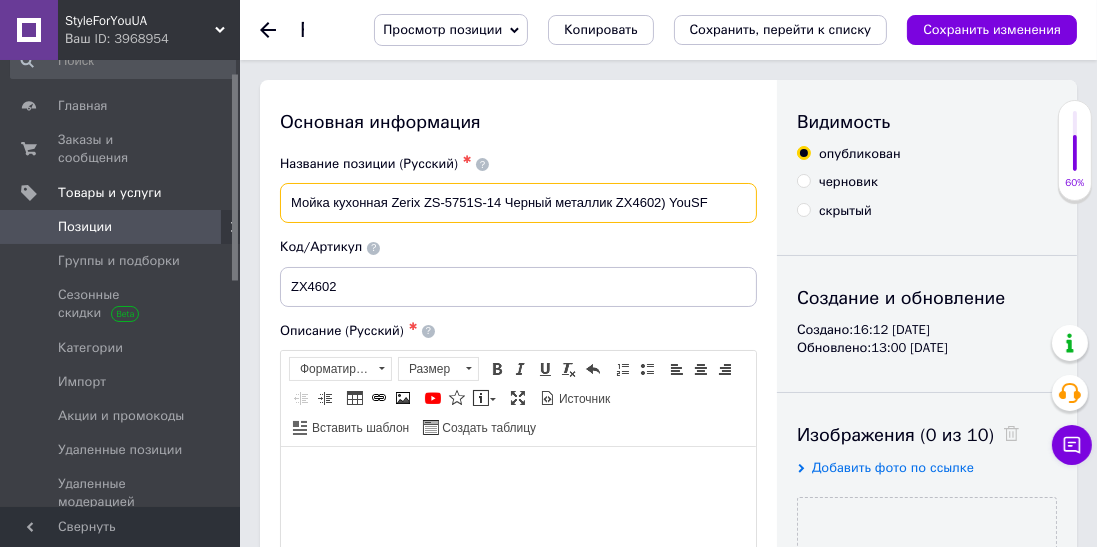 click on "Мойка кухонная Zerix ZS-5751S-14 Черный металлик ZX4602) YouSF" at bounding box center [518, 203] 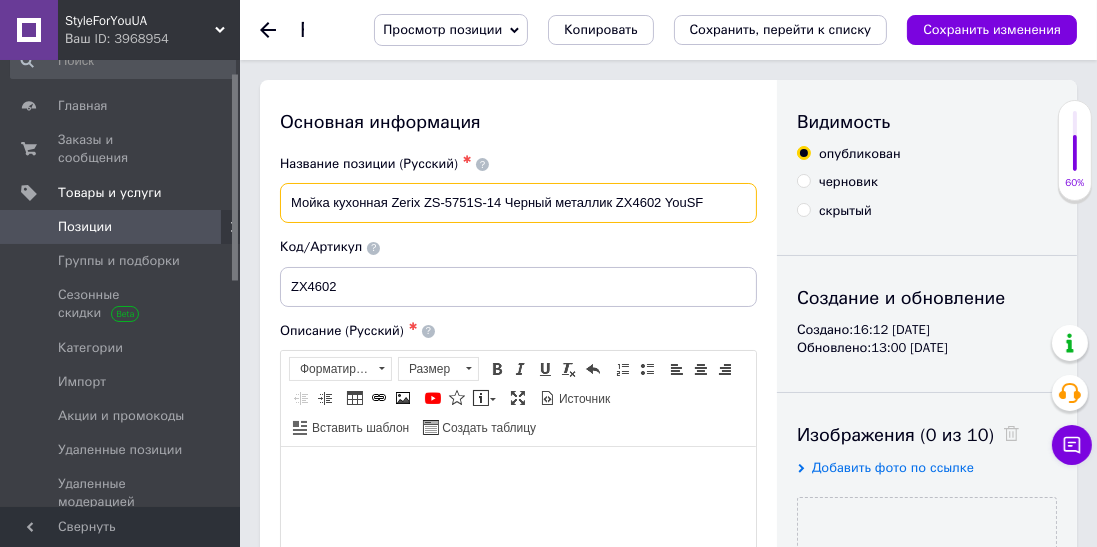 click on "Мойка кухонная Zerix ZS-5751S-14 Черный металлик ZX4602 YouSF" at bounding box center [518, 203] 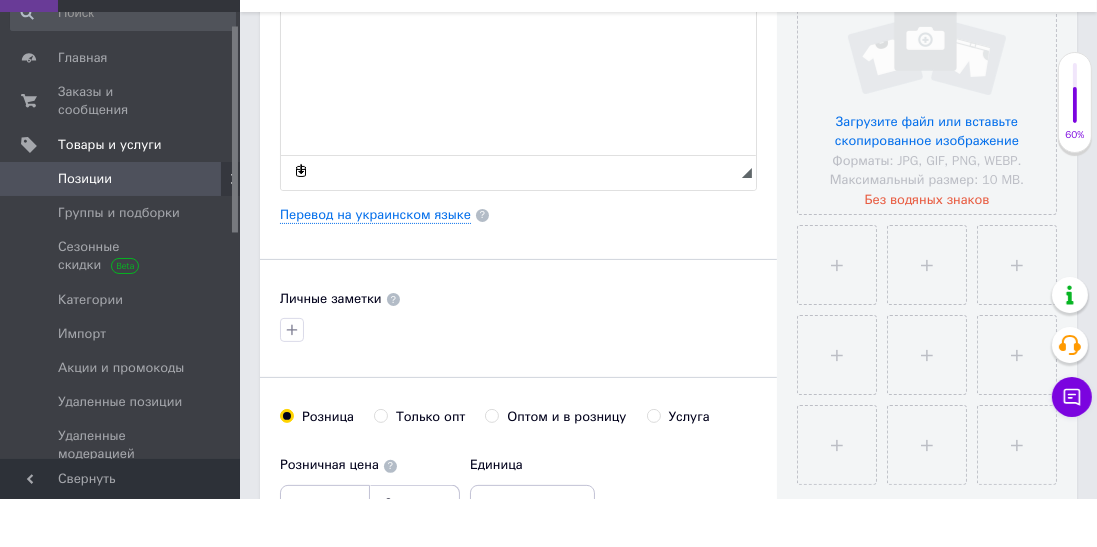 scroll, scrollTop: 496, scrollLeft: 0, axis: vertical 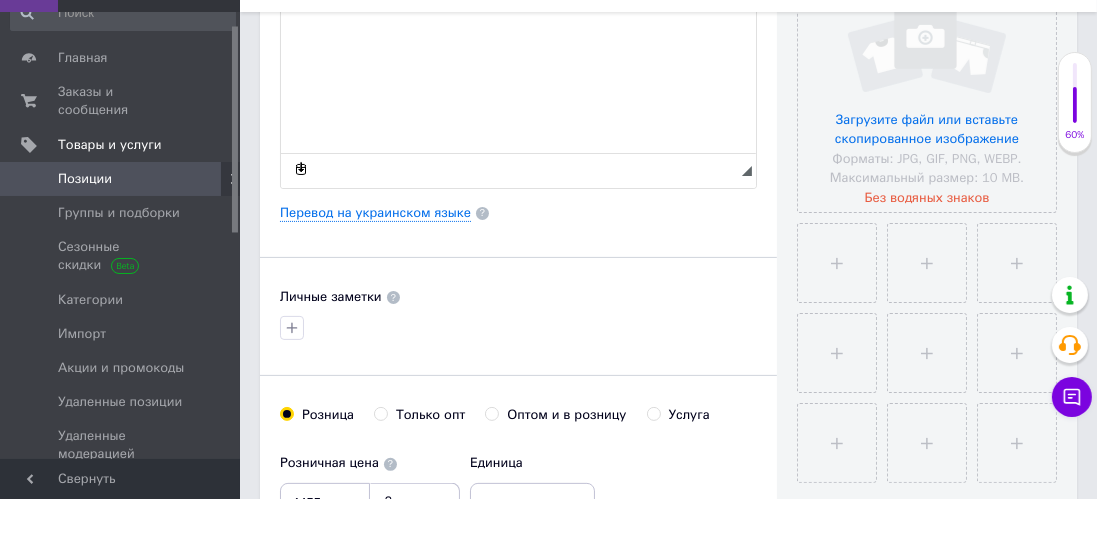 type on "Мойка кухонная Zerix ZS-5751S-14 Черный металлик ZX4602 YouSF" 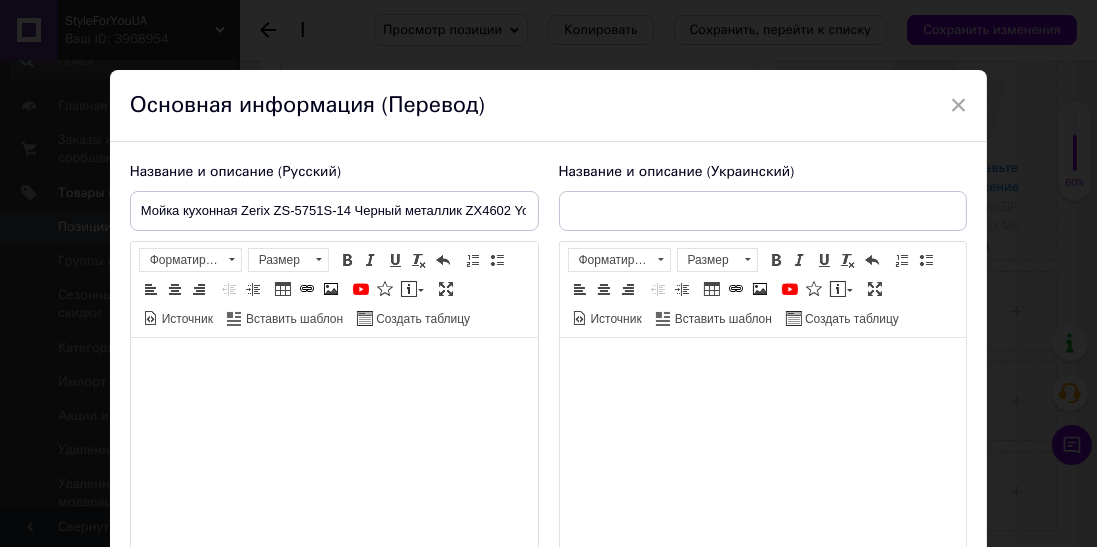 scroll, scrollTop: 0, scrollLeft: 0, axis: both 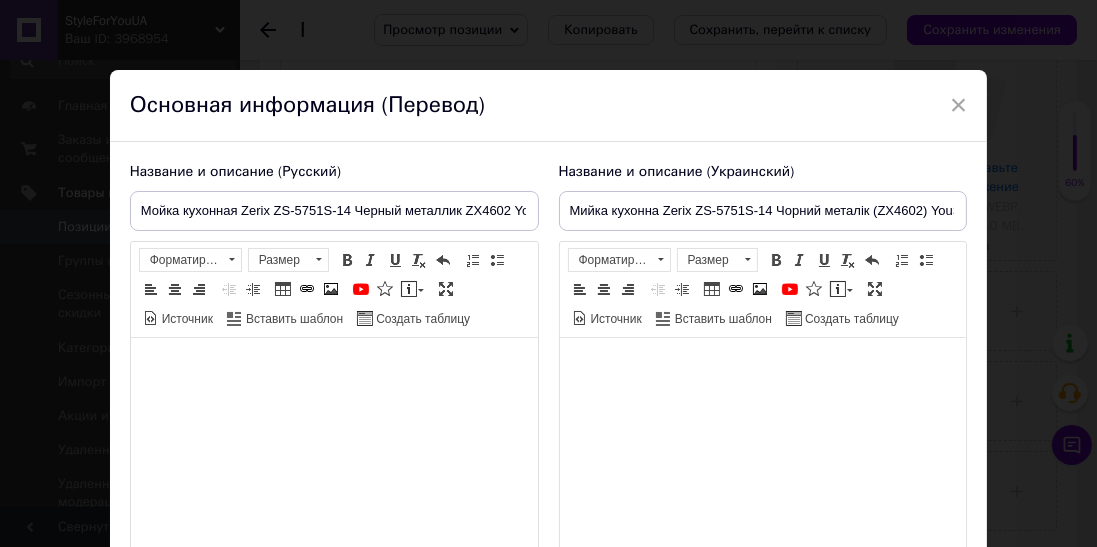 click at bounding box center [333, 368] 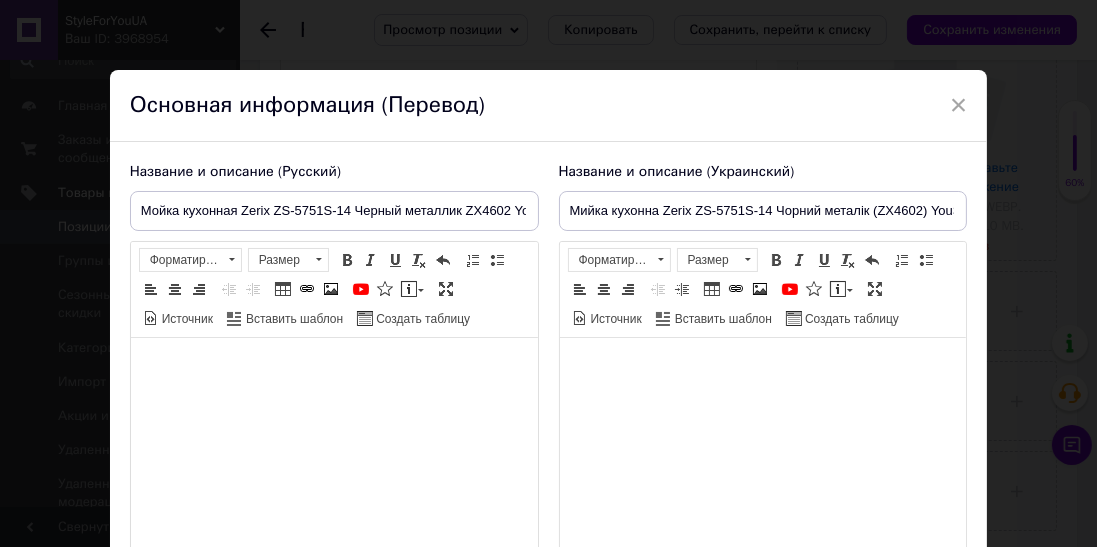 type 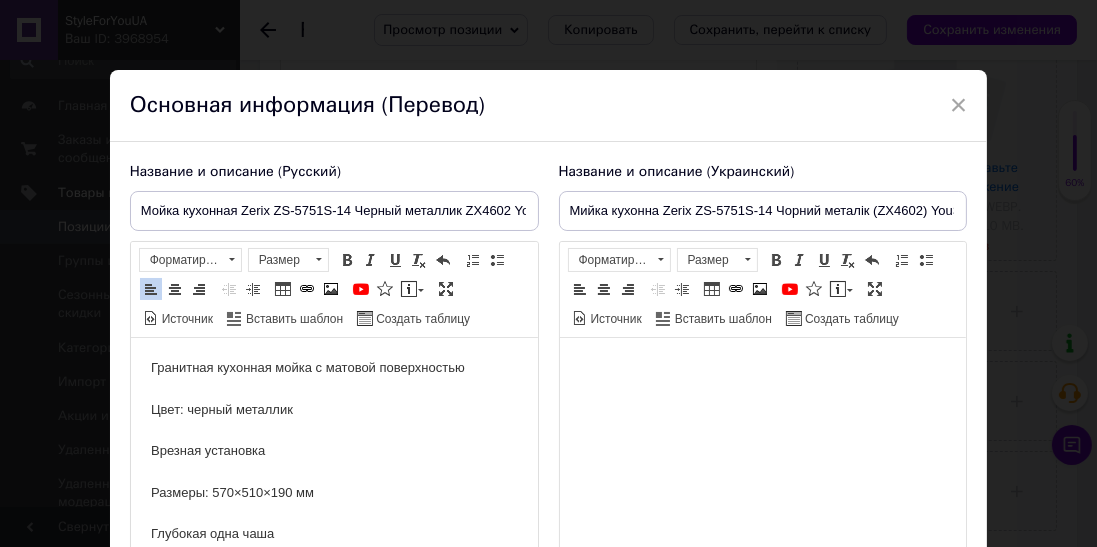 scroll, scrollTop: 78, scrollLeft: 0, axis: vertical 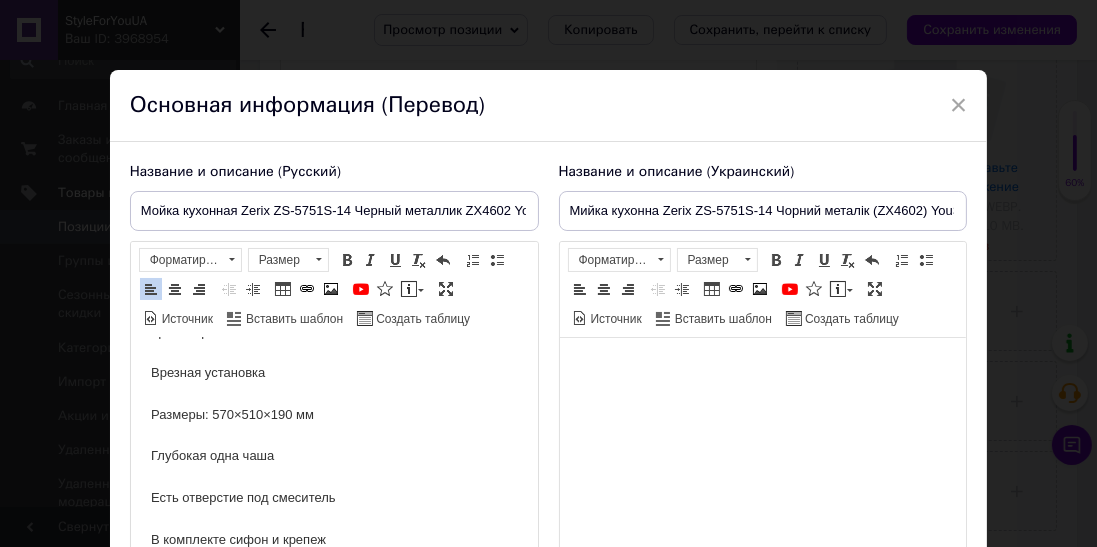 click at bounding box center [762, 368] 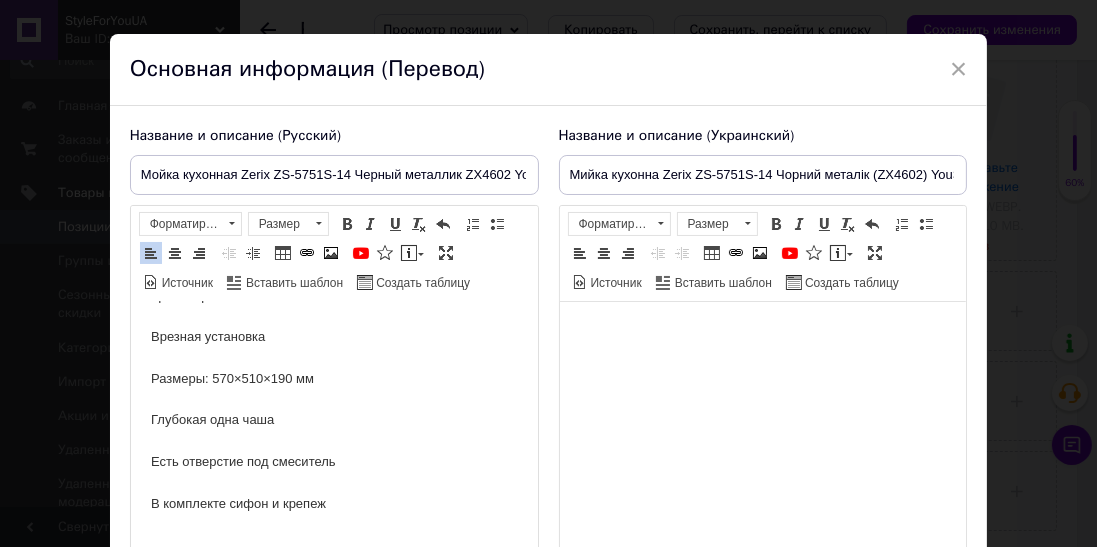 type 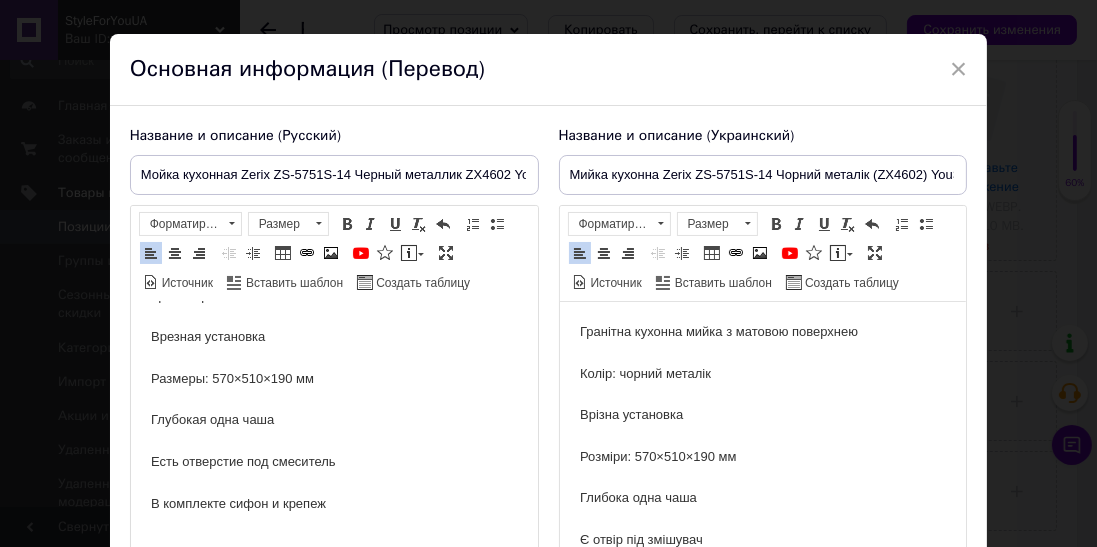 scroll, scrollTop: 37, scrollLeft: 0, axis: vertical 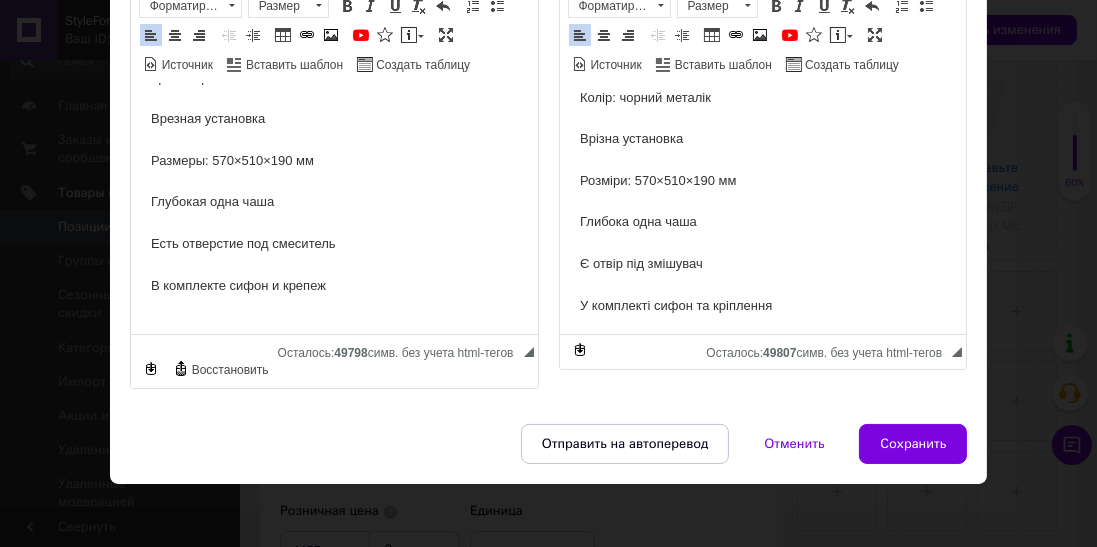 click on "Сохранить" at bounding box center (913, 444) 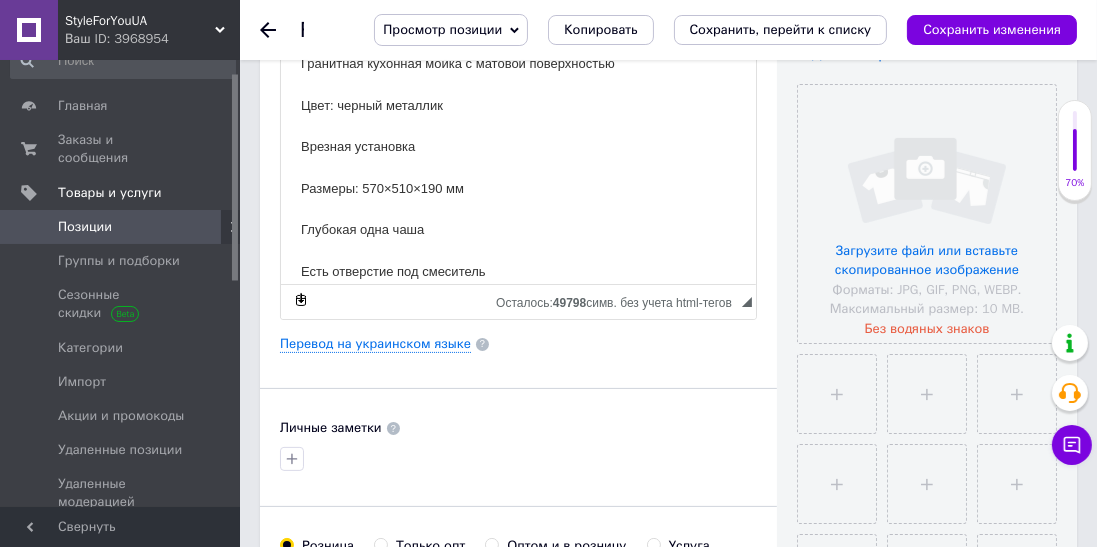 scroll, scrollTop: 398, scrollLeft: 0, axis: vertical 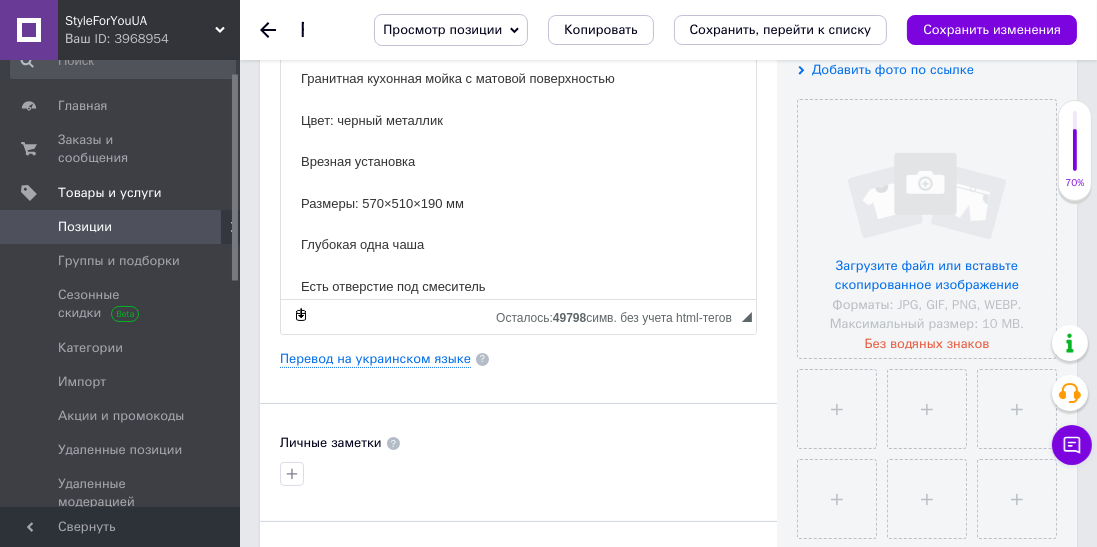 click at bounding box center (927, 229) 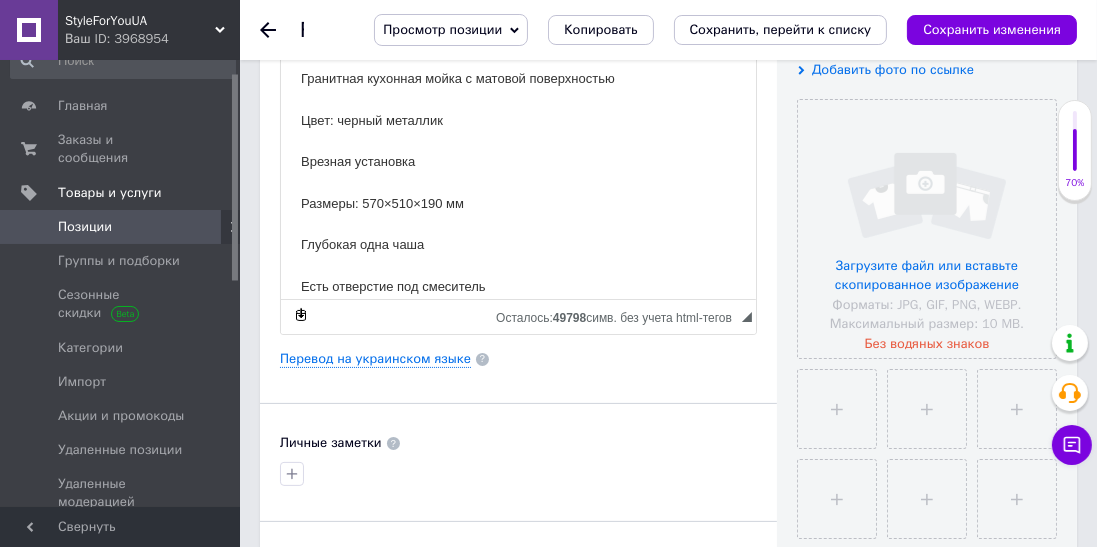 click at bounding box center (927, 229) 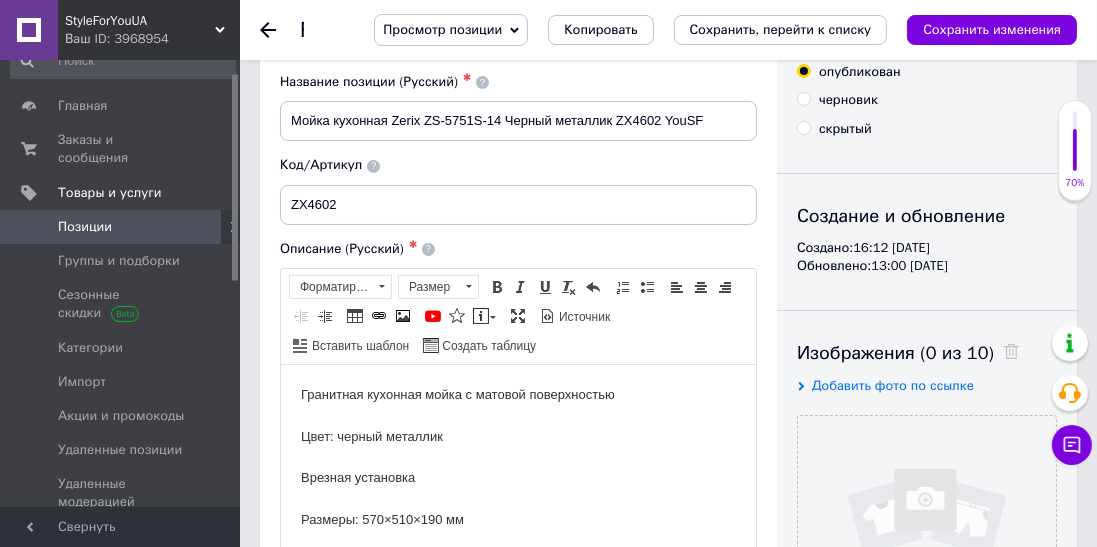 scroll, scrollTop: 0, scrollLeft: 0, axis: both 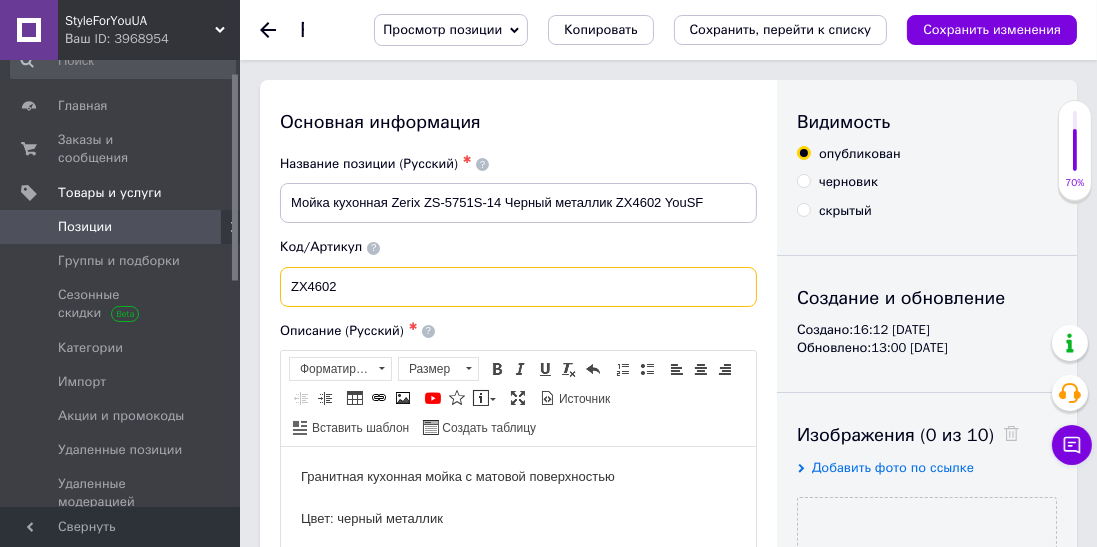 click on "ZX4602" at bounding box center (518, 287) 